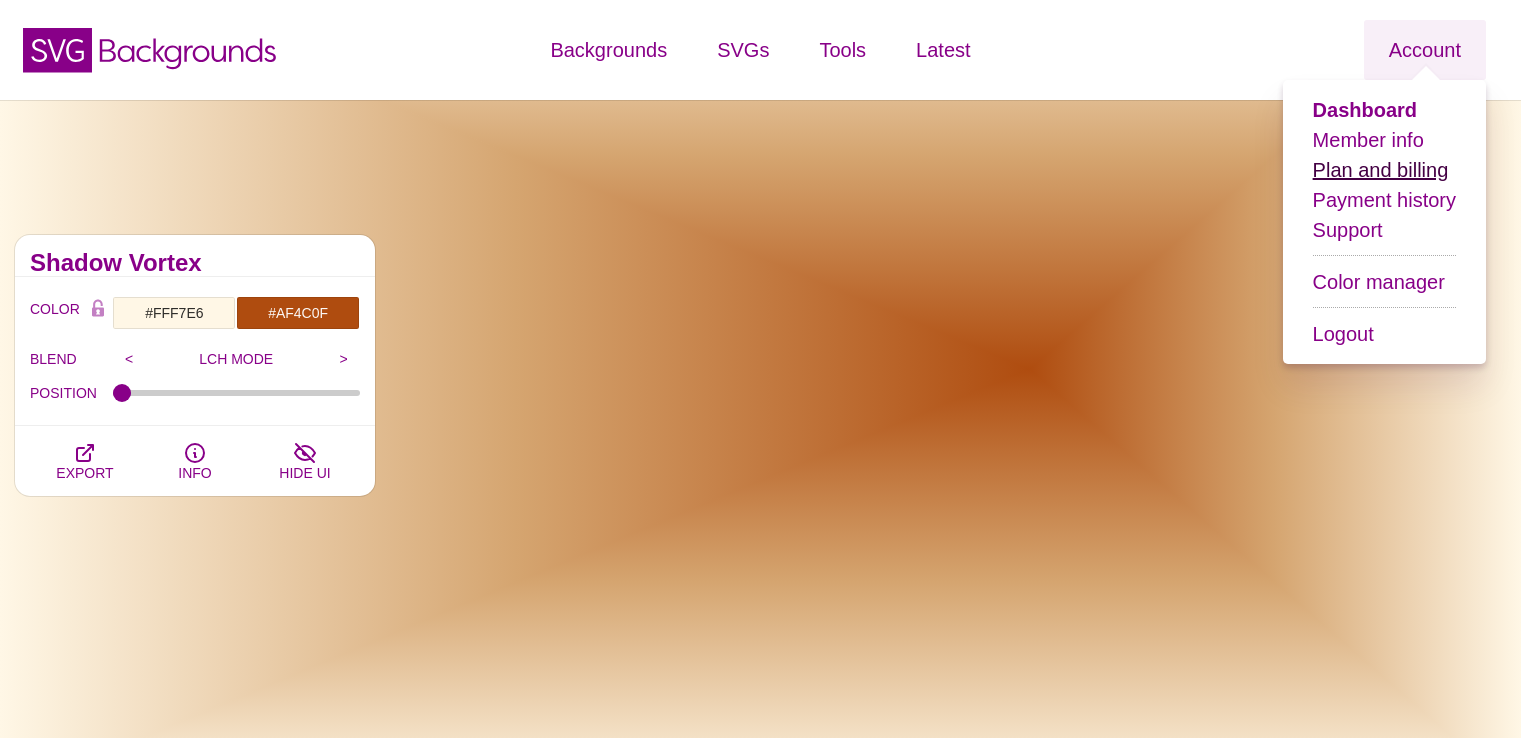 scroll, scrollTop: 0, scrollLeft: 0, axis: both 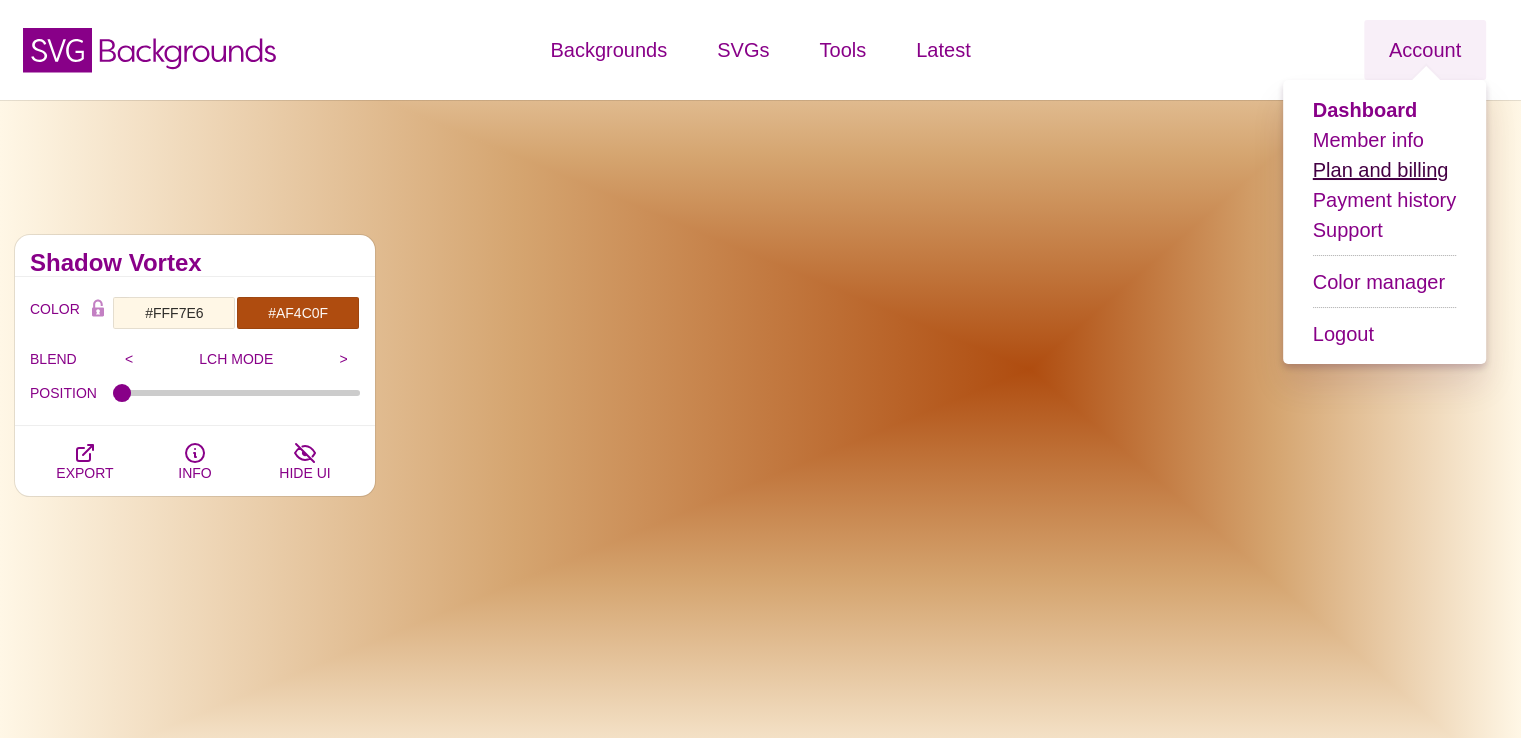 click on "Plan and billing" at bounding box center [1381, 170] 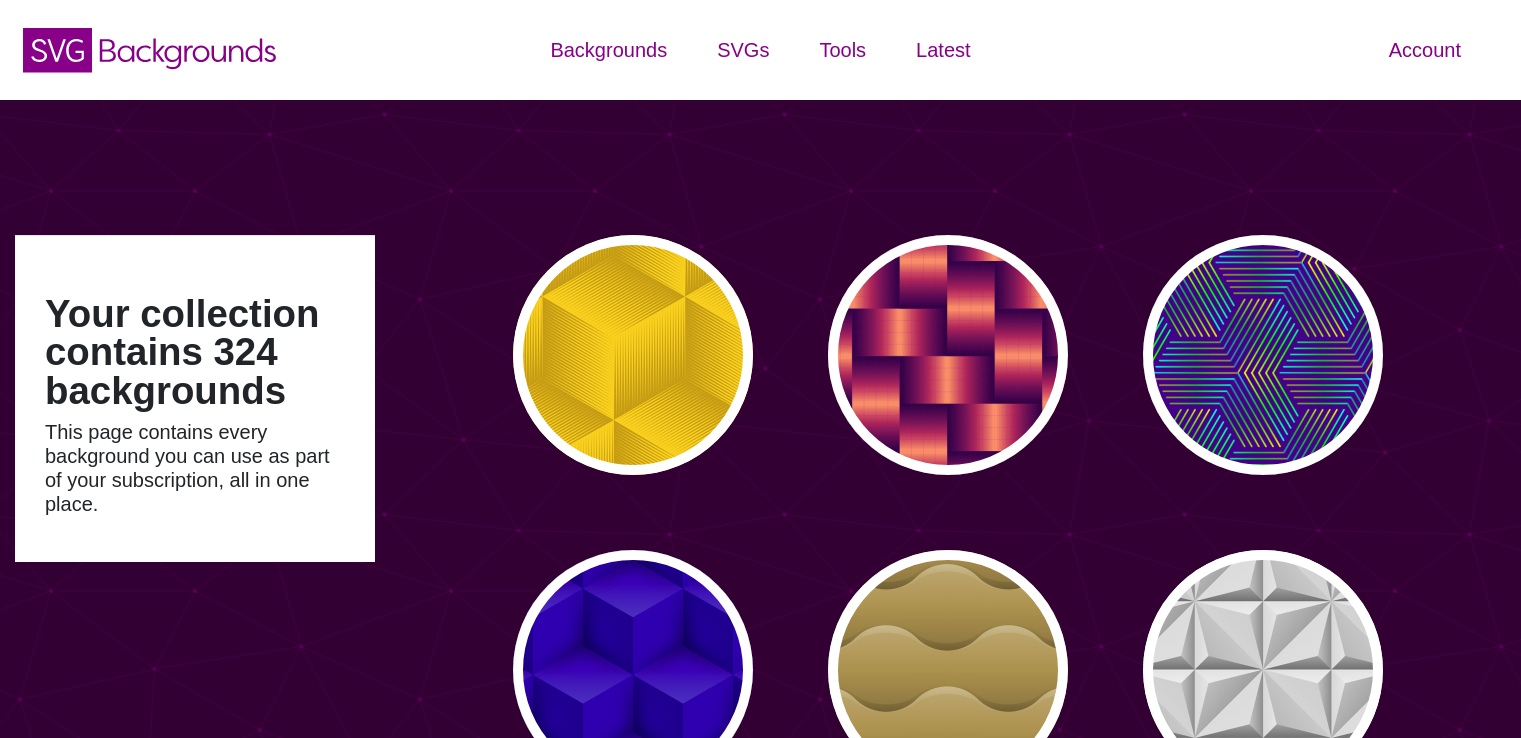 scroll, scrollTop: 0, scrollLeft: 0, axis: both 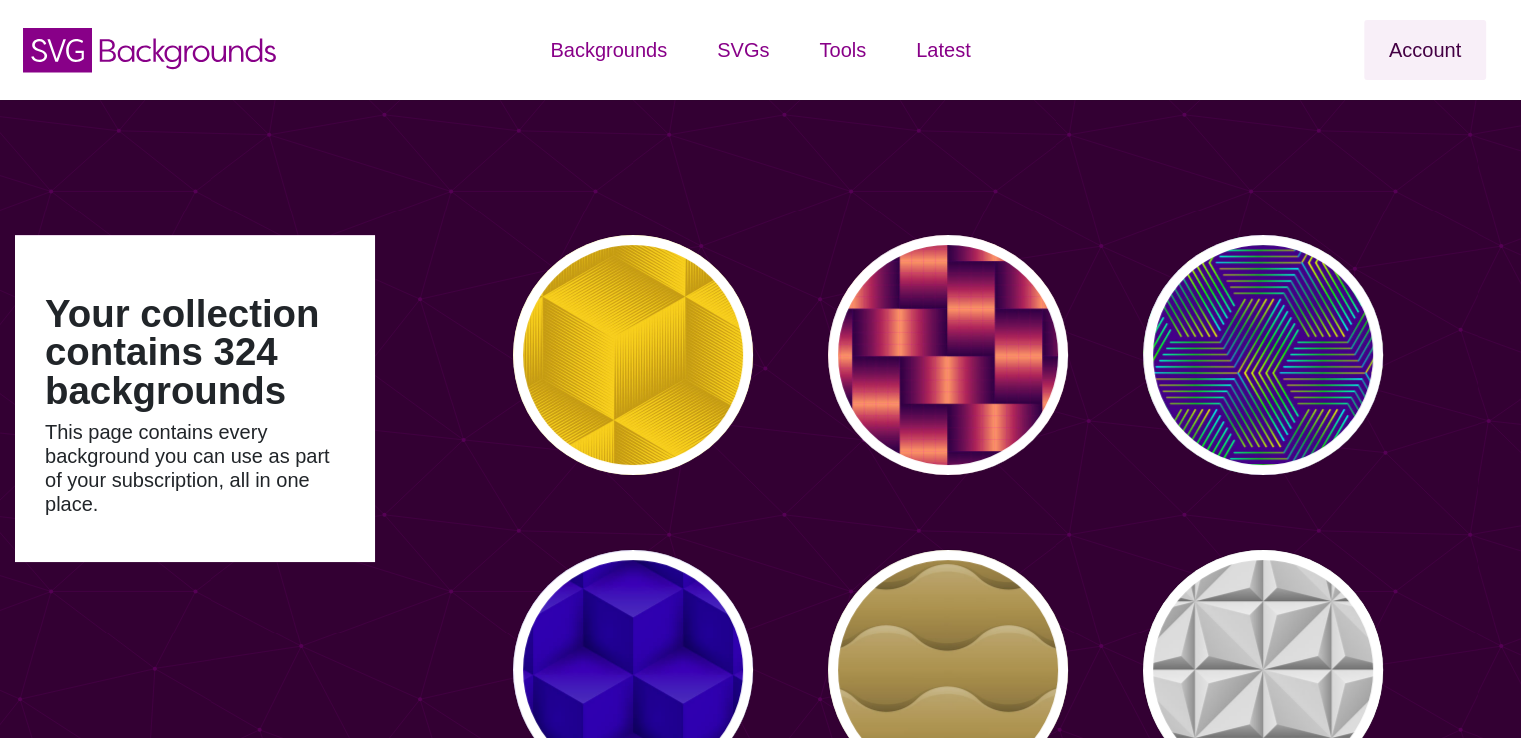 click on "Account" at bounding box center [1425, 50] 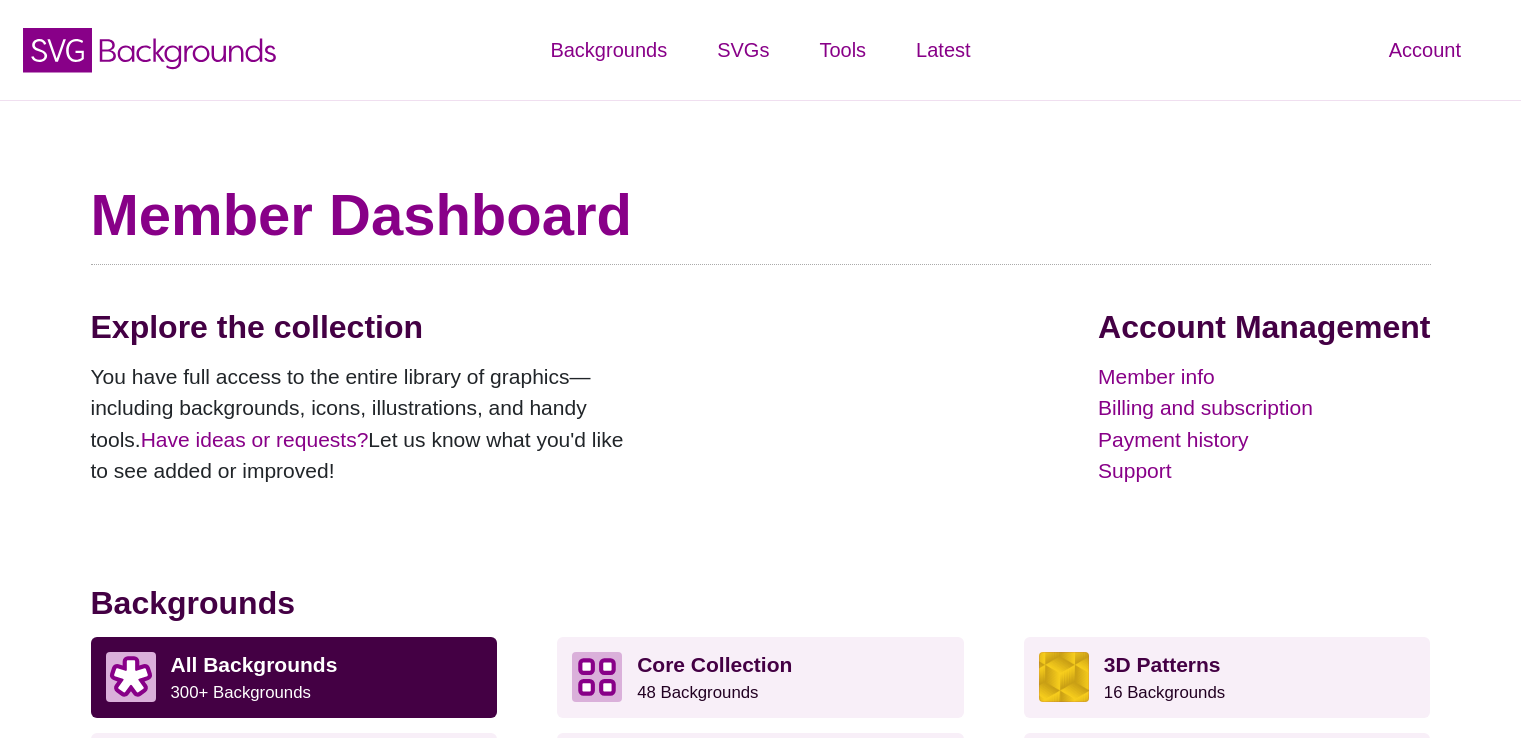 click on "Member Dashboard" at bounding box center (761, 215) 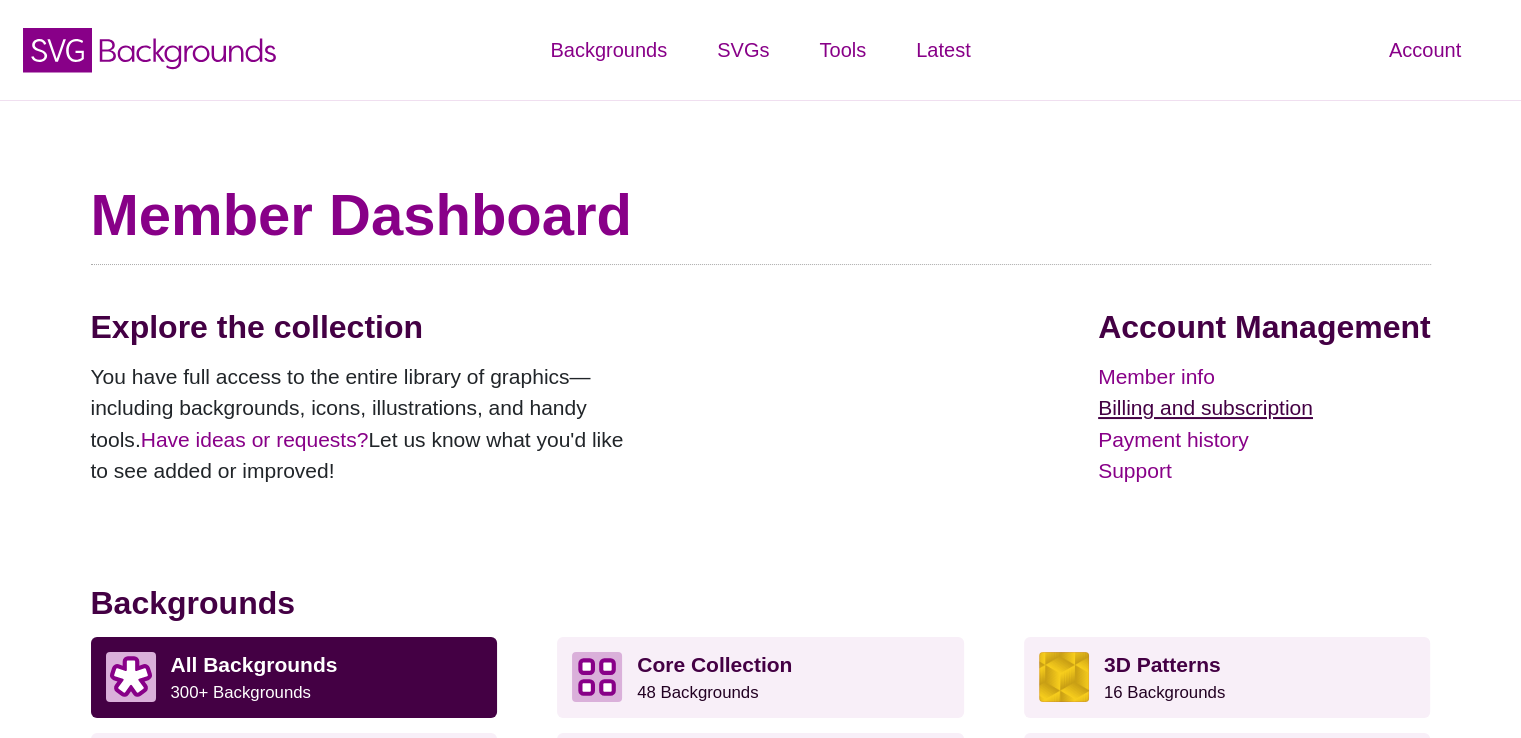 click on "Billing and subscription" at bounding box center [1264, 408] 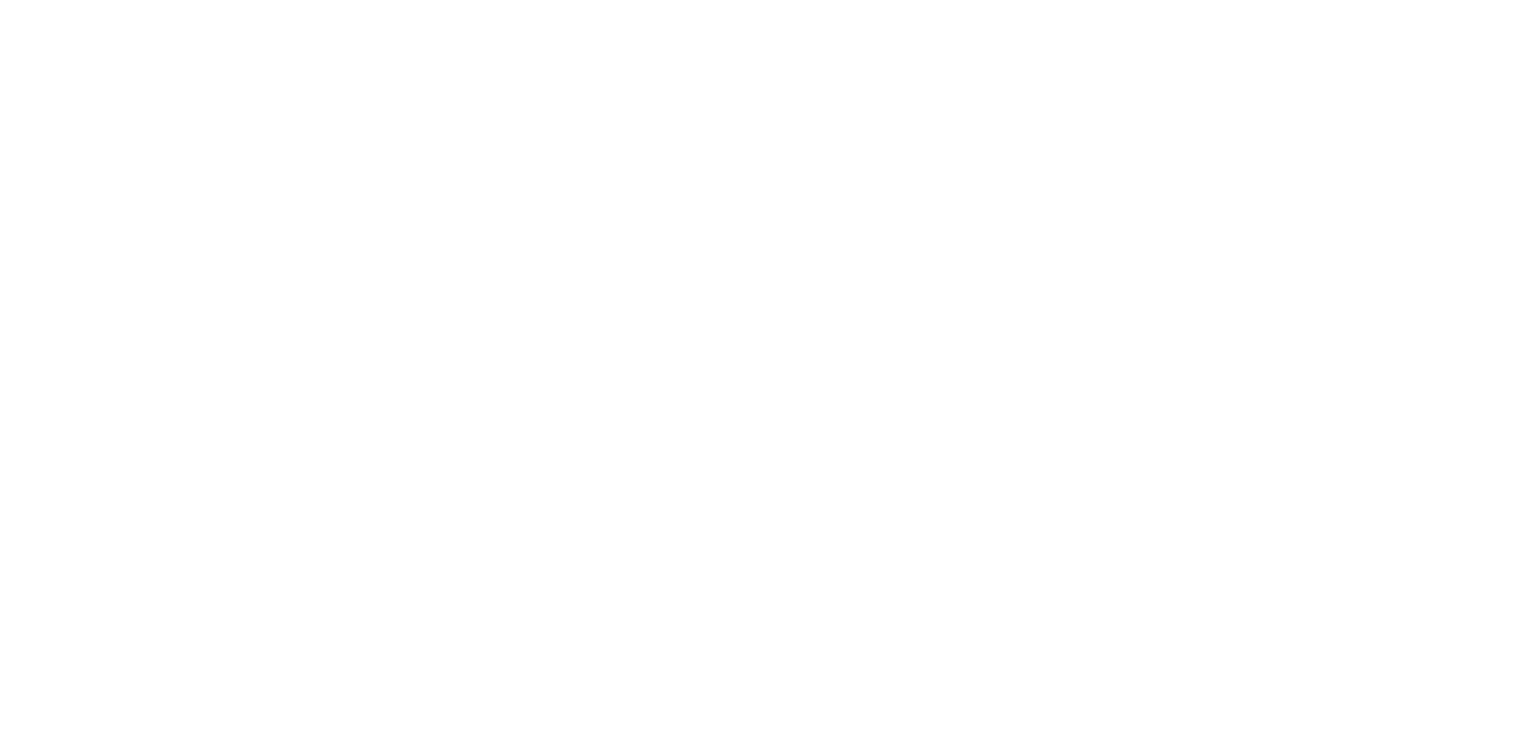 scroll, scrollTop: 0, scrollLeft: 0, axis: both 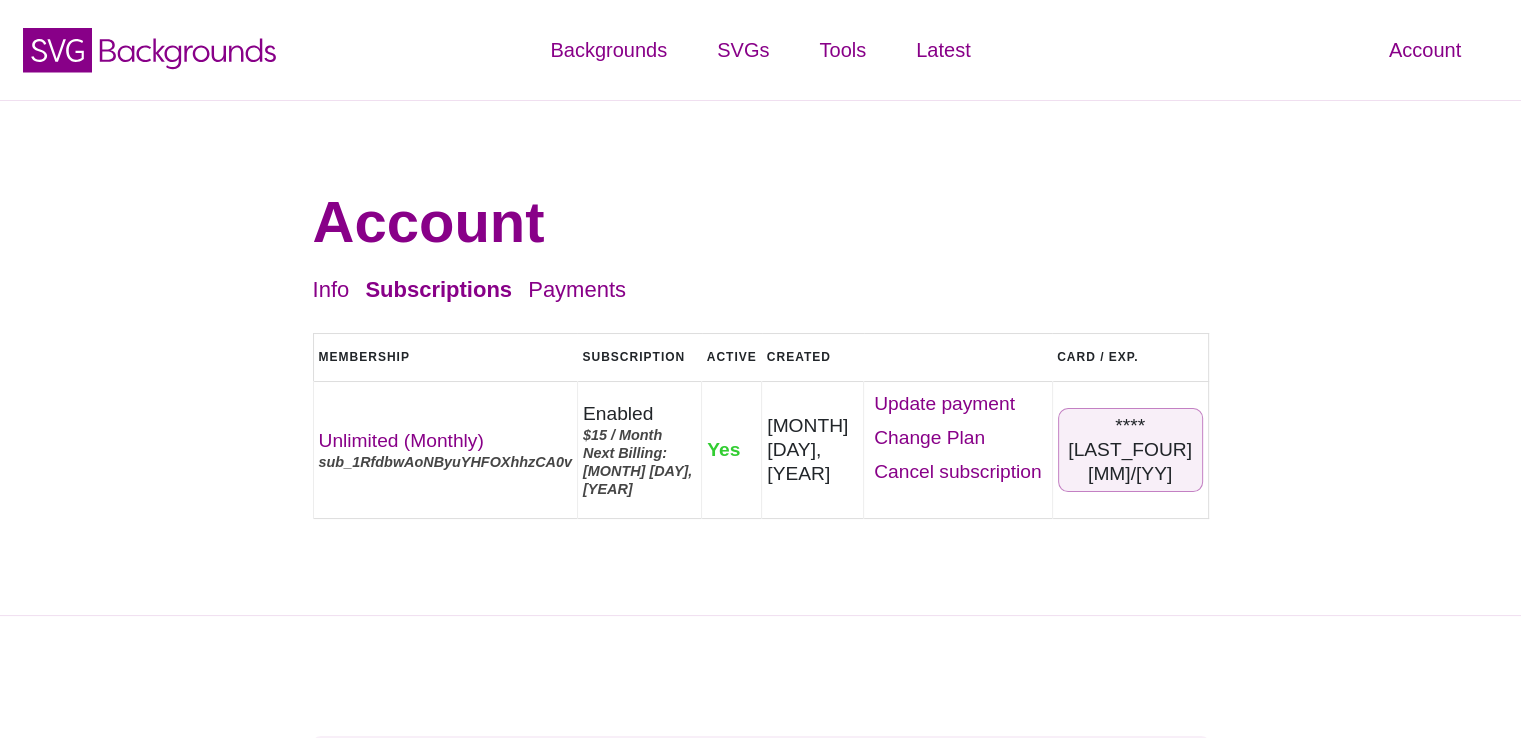 click on "Account
Info
Subscriptions
Payments
Logout
Membership
Subscription
Active
Created
Card Exp.
Card / Exp.
Unlimited (Monthly)
sub_1RfdbwAoNByuYHFOXhhzCA0v
Enabled
[PRICE] / Month
Next Billing: [MONTH] [DAY], [YEAR]
Yes
[MONTH] [DAY], [YEAR]
[MM-YYYY]
Update Yes" at bounding box center [760, 358] 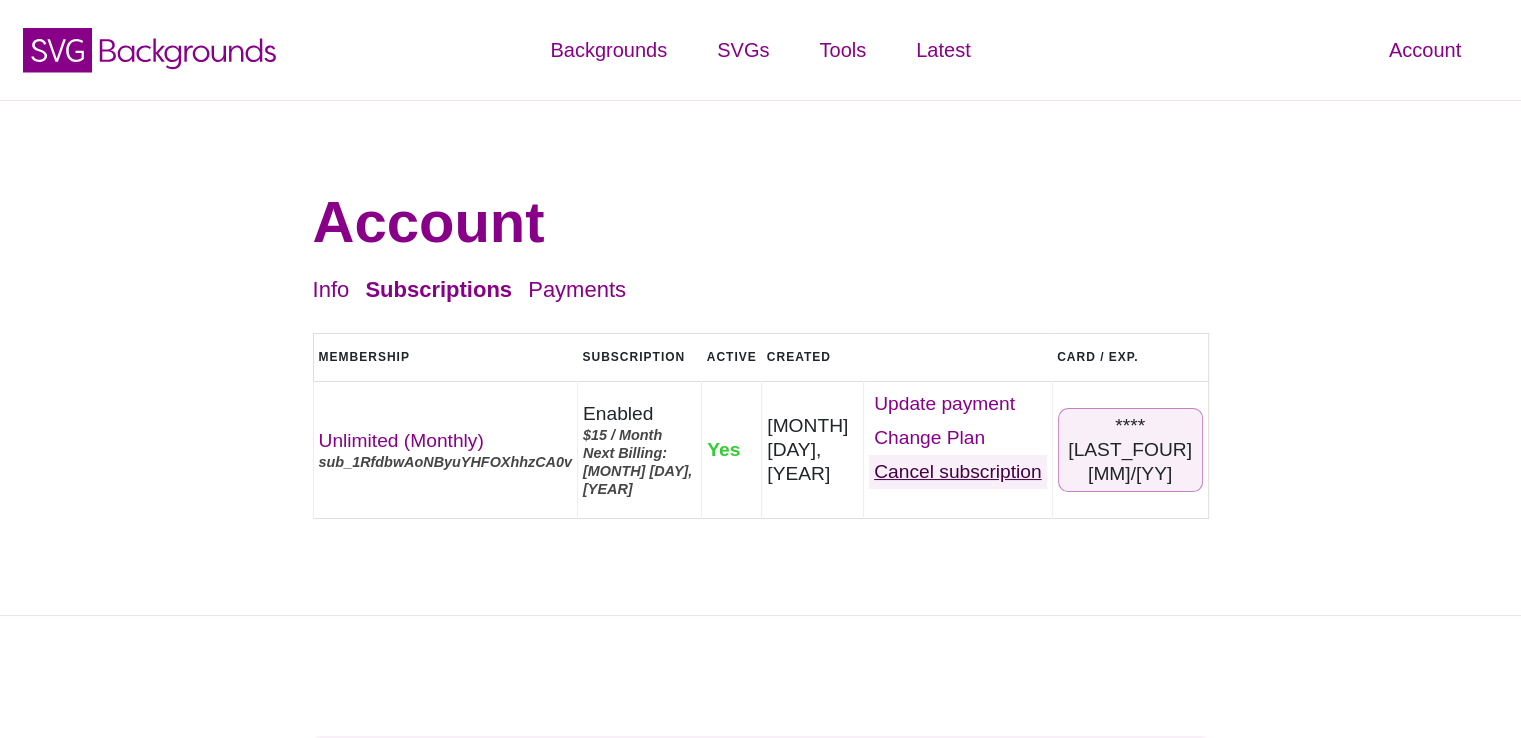 click on "Cancel" at bounding box center [957, 472] 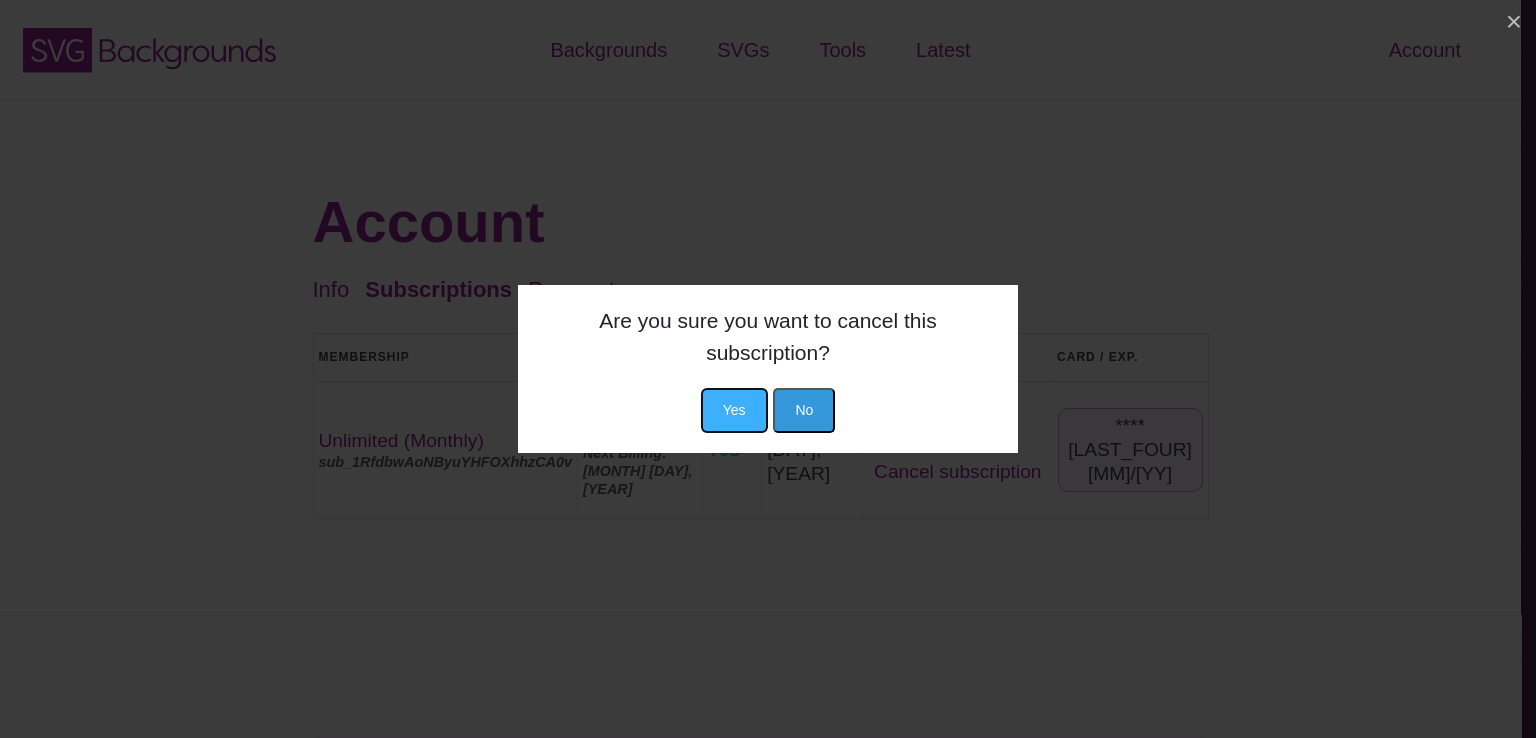 click on "Yes" at bounding box center (734, 410) 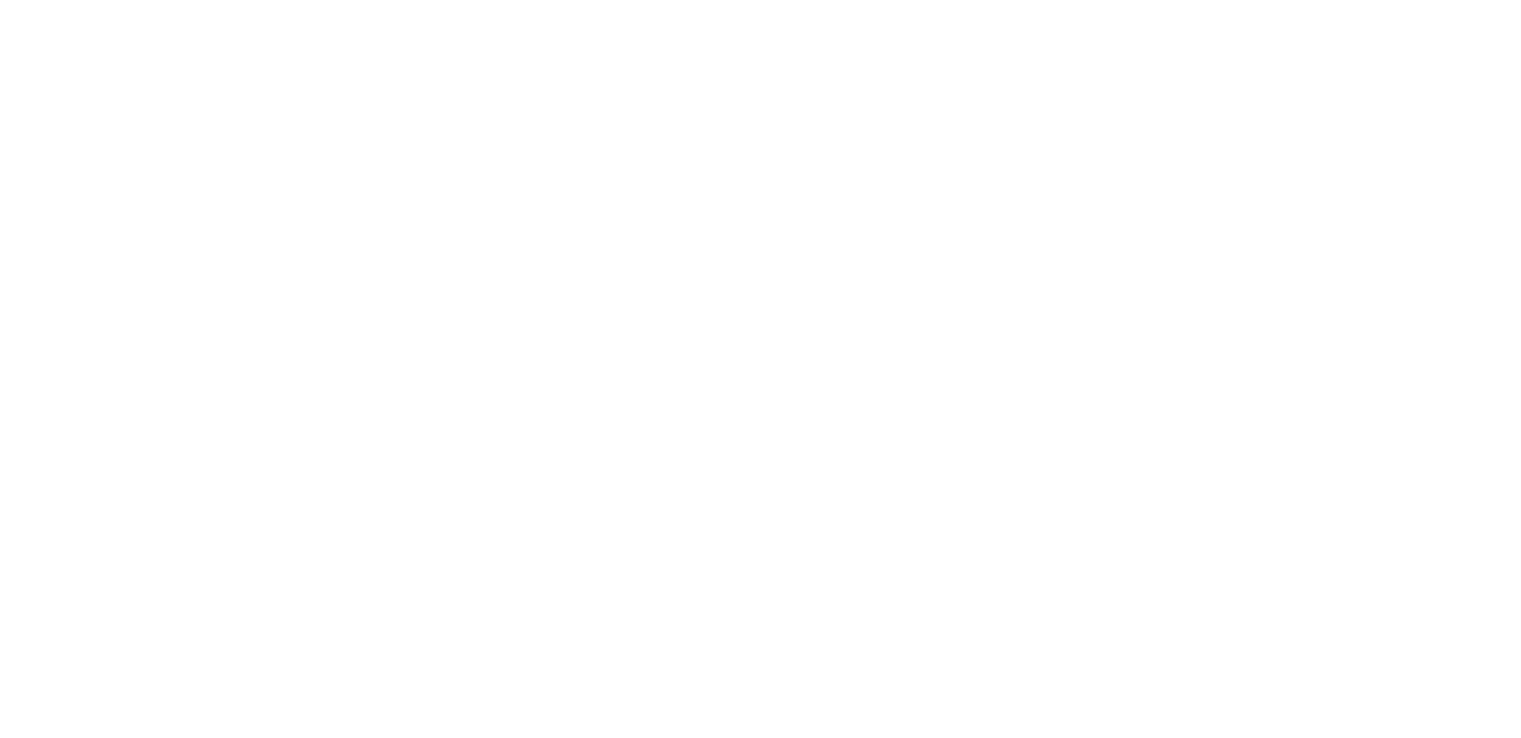 scroll, scrollTop: 0, scrollLeft: 0, axis: both 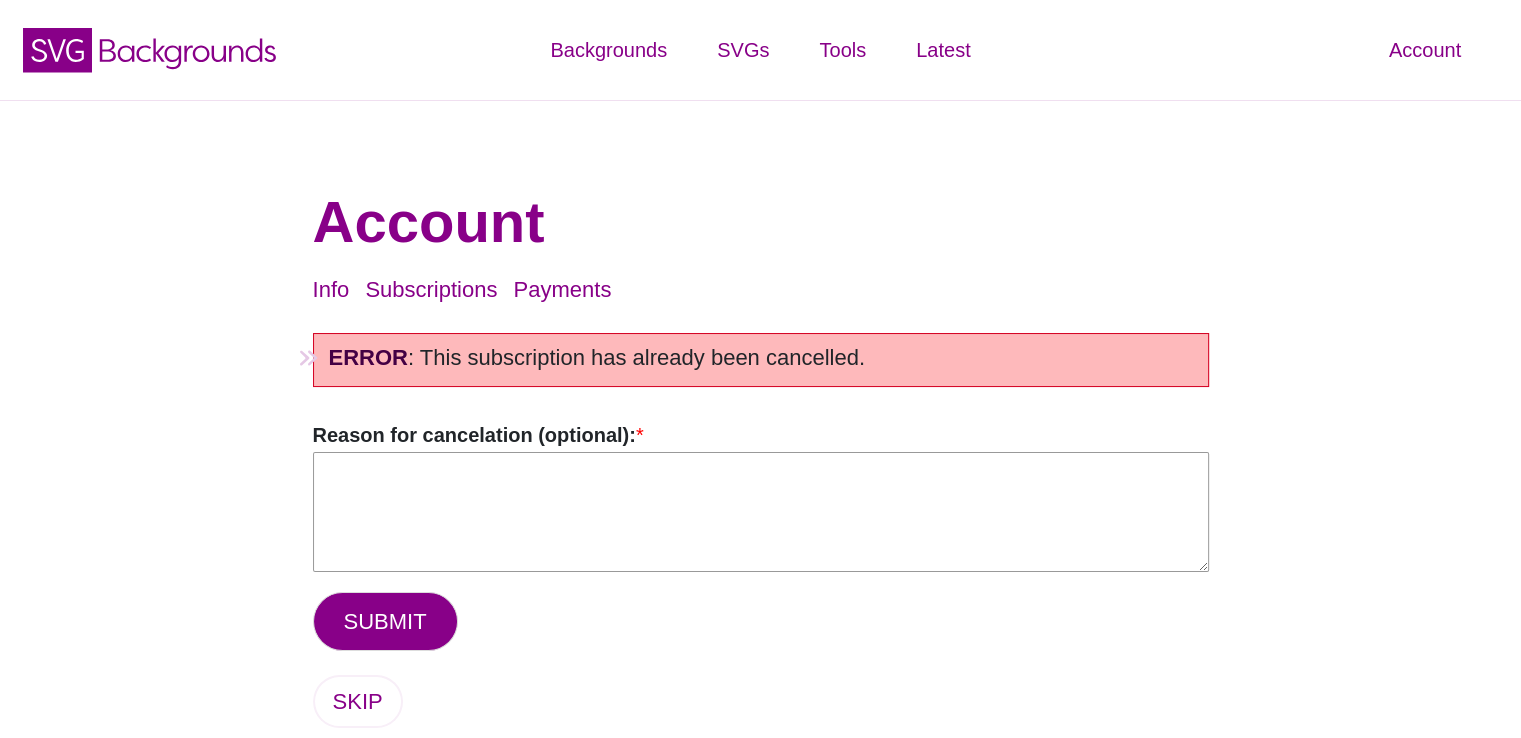 click on "Reason for cancelation (optional):  *" at bounding box center (761, 512) 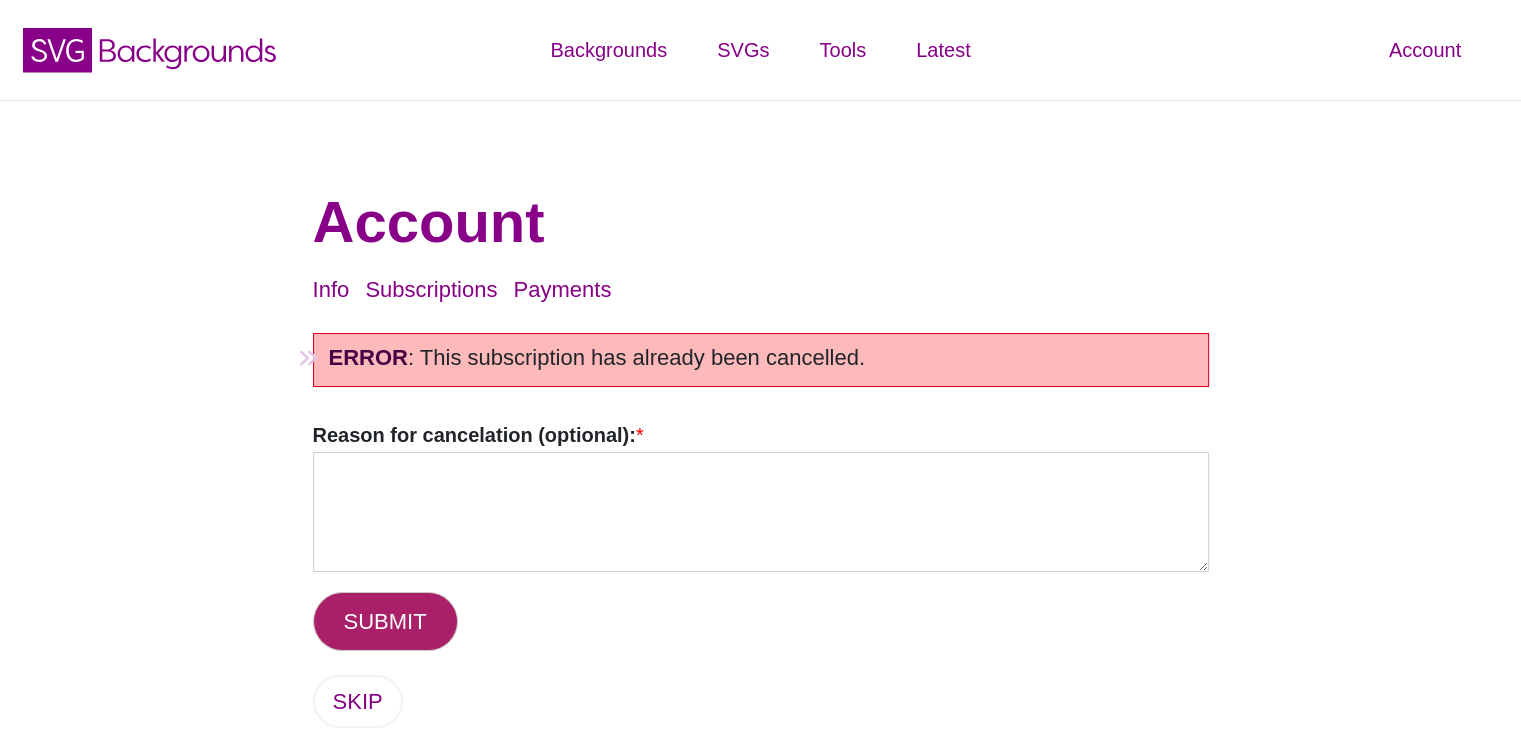 click on "SUBMIT" at bounding box center [385, 621] 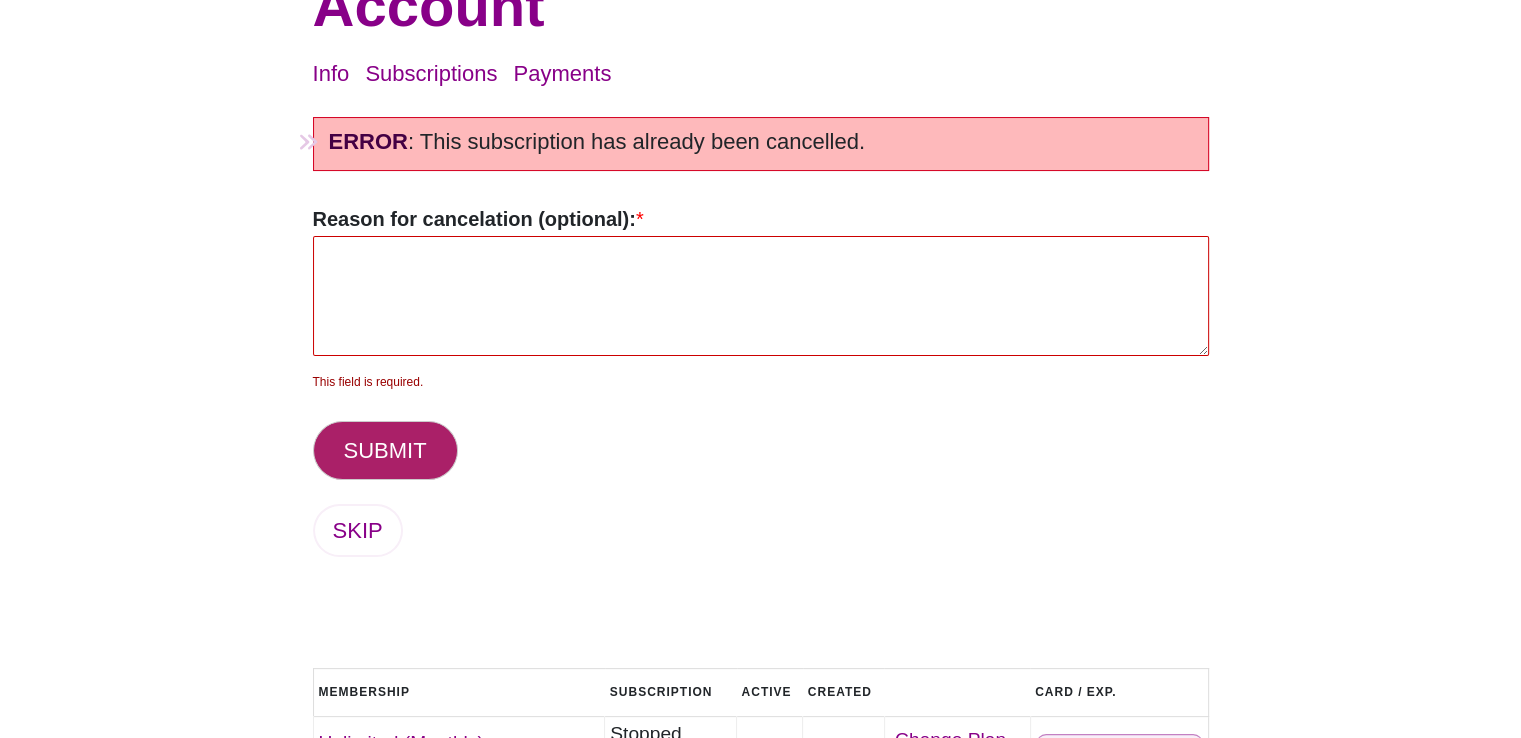 scroll, scrollTop: 336, scrollLeft: 0, axis: vertical 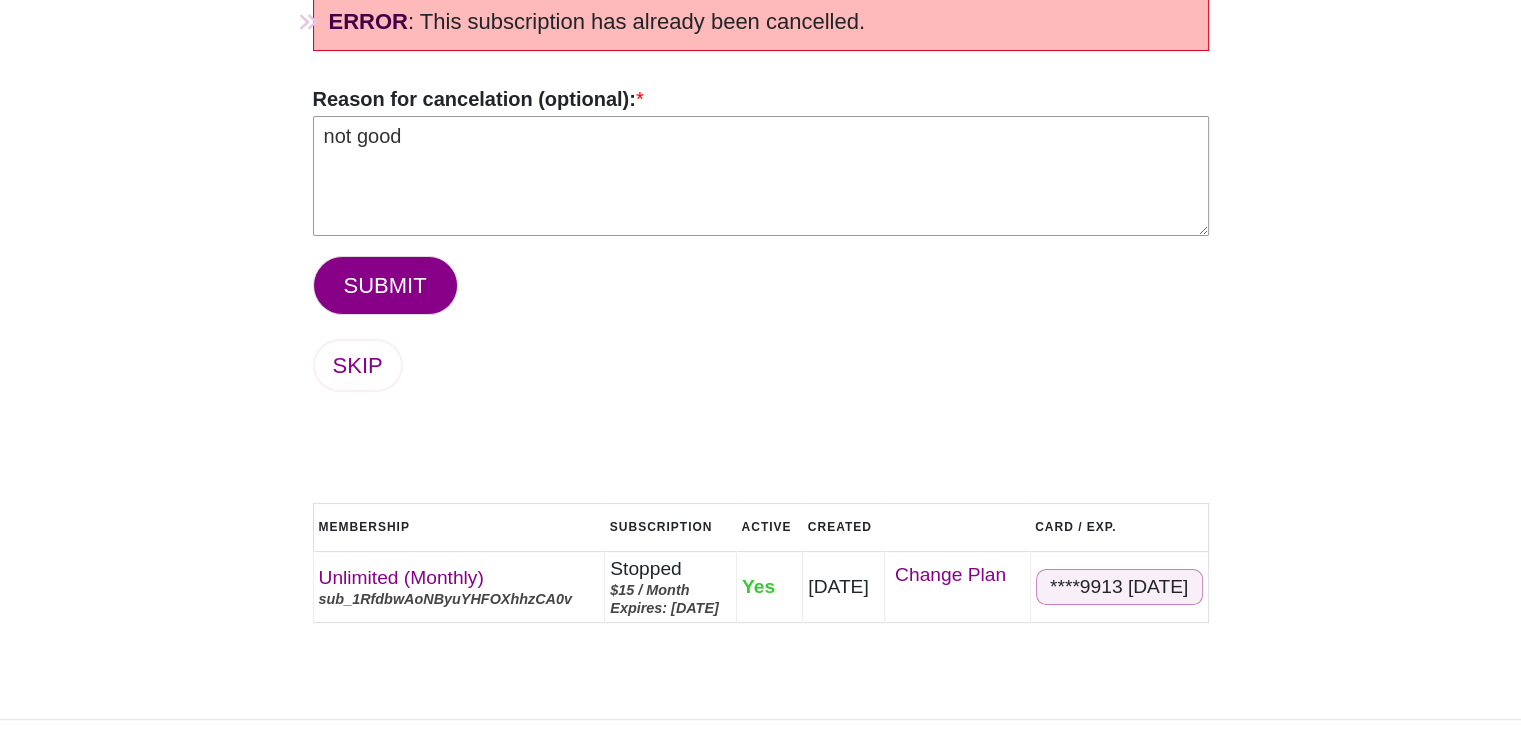 type on "not good" 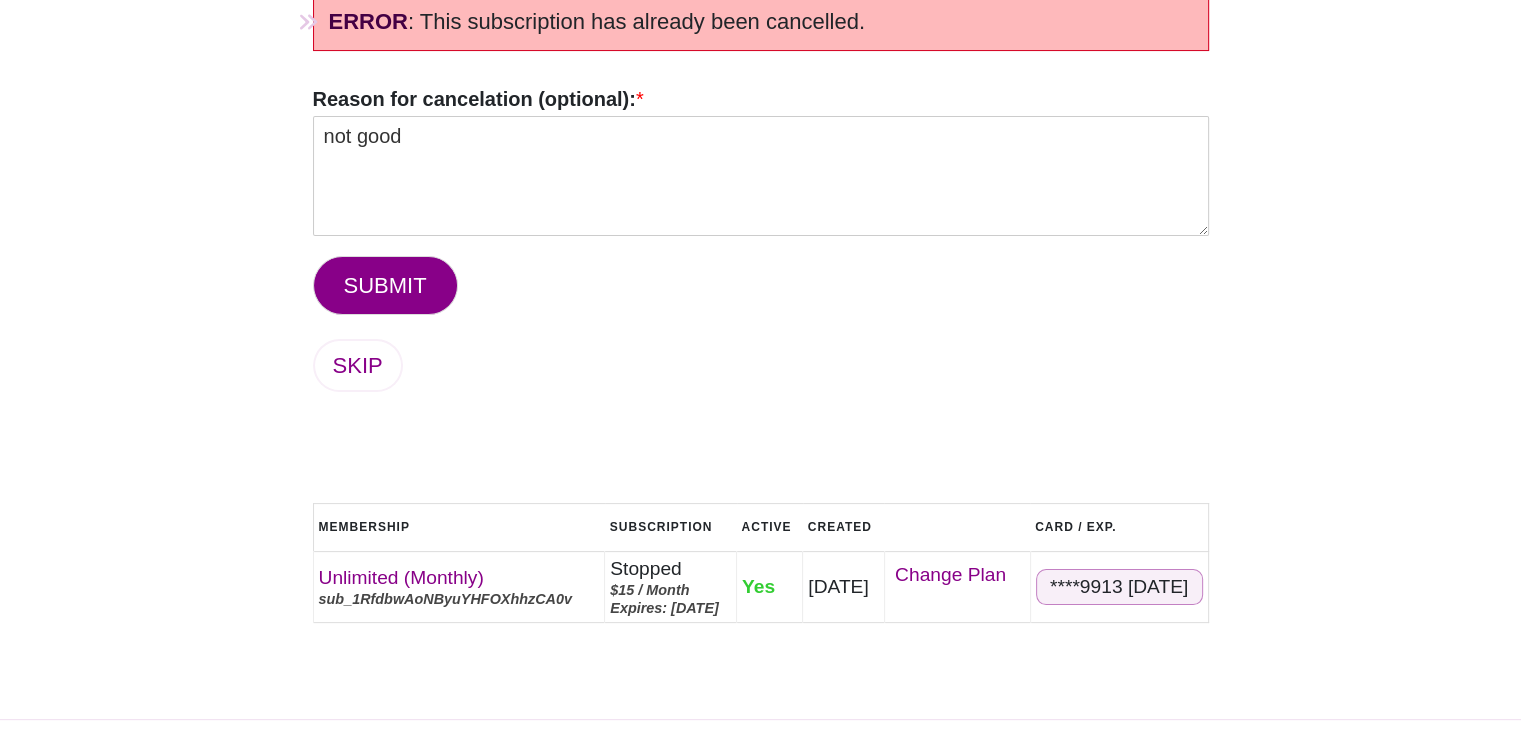 click on "Account
Info
Subscriptions
Payments
Logout
ERROR : This subscription has already been cancelled.
Reason for cancelation (optional):  * not good
SUBMIT    SKIP
Membership
Subscription
Active
Created
Card Exp.
Card / Exp.
Unlimited (Monthly)
sub_1RfdbwAoNByuYHFOXhhzCA0v
Stopped
$15 / Month
Expires: [DATE]
Yes
[DATE]" at bounding box center (761, 242) 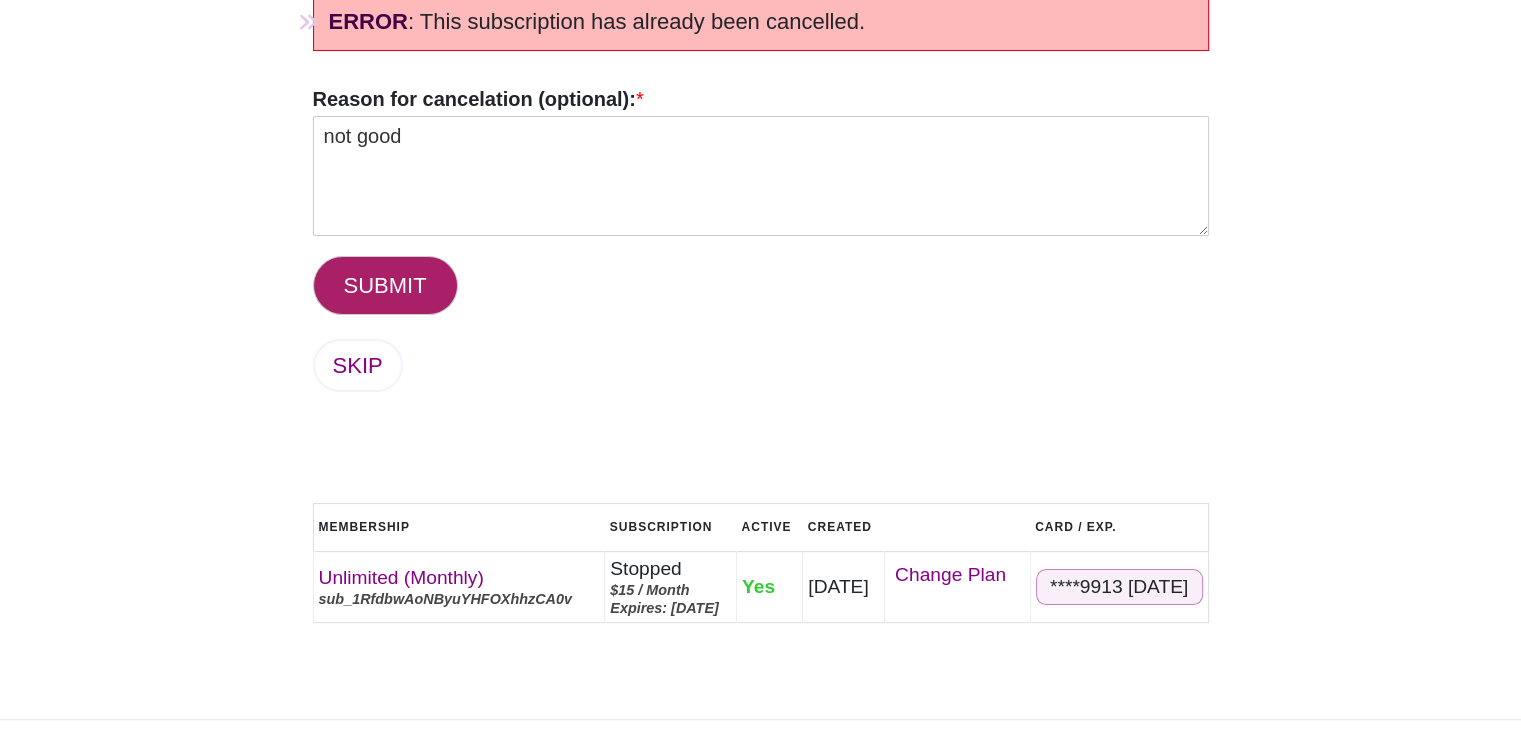 click on "SUBMIT" at bounding box center [385, 285] 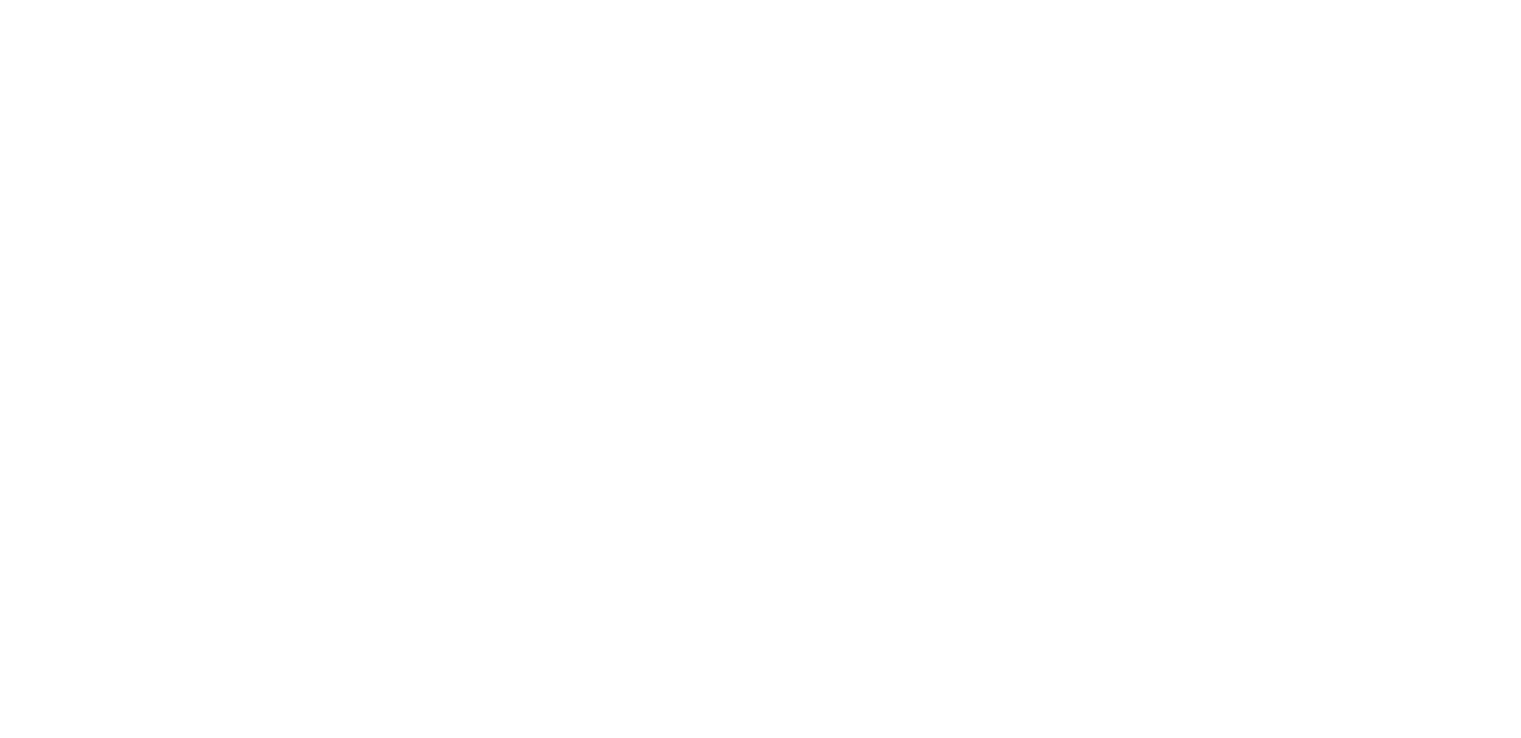 scroll, scrollTop: 0, scrollLeft: 0, axis: both 